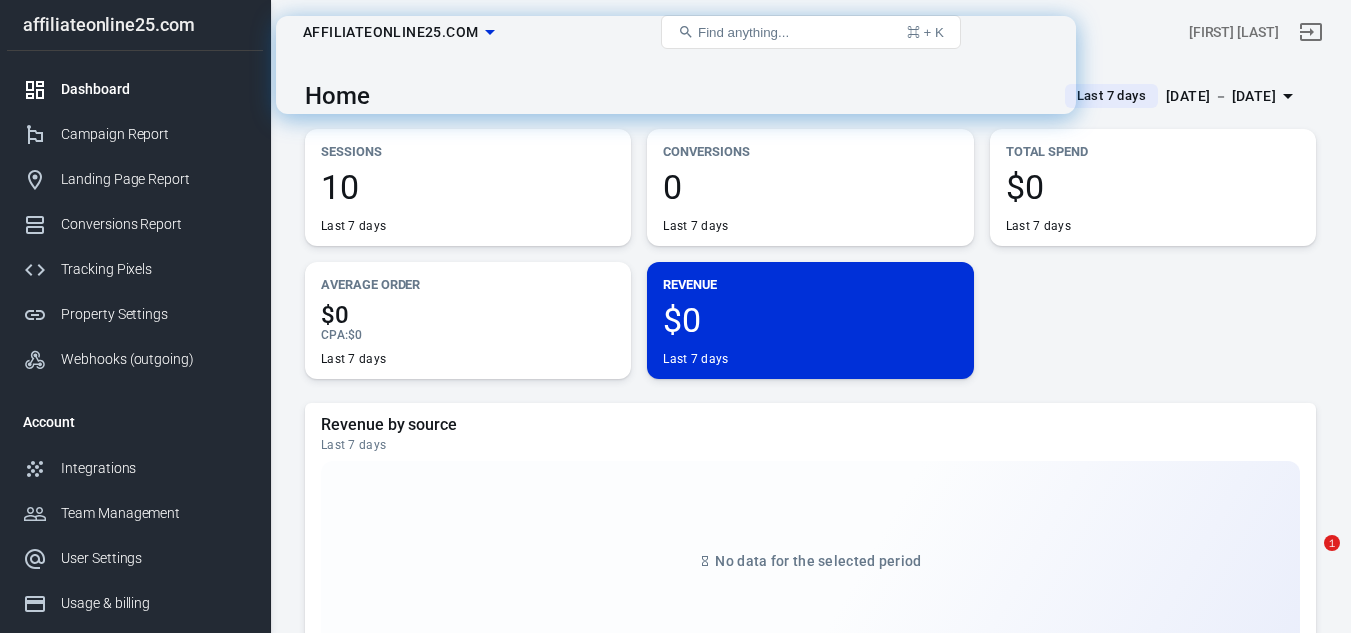 scroll, scrollTop: 0, scrollLeft: 0, axis: both 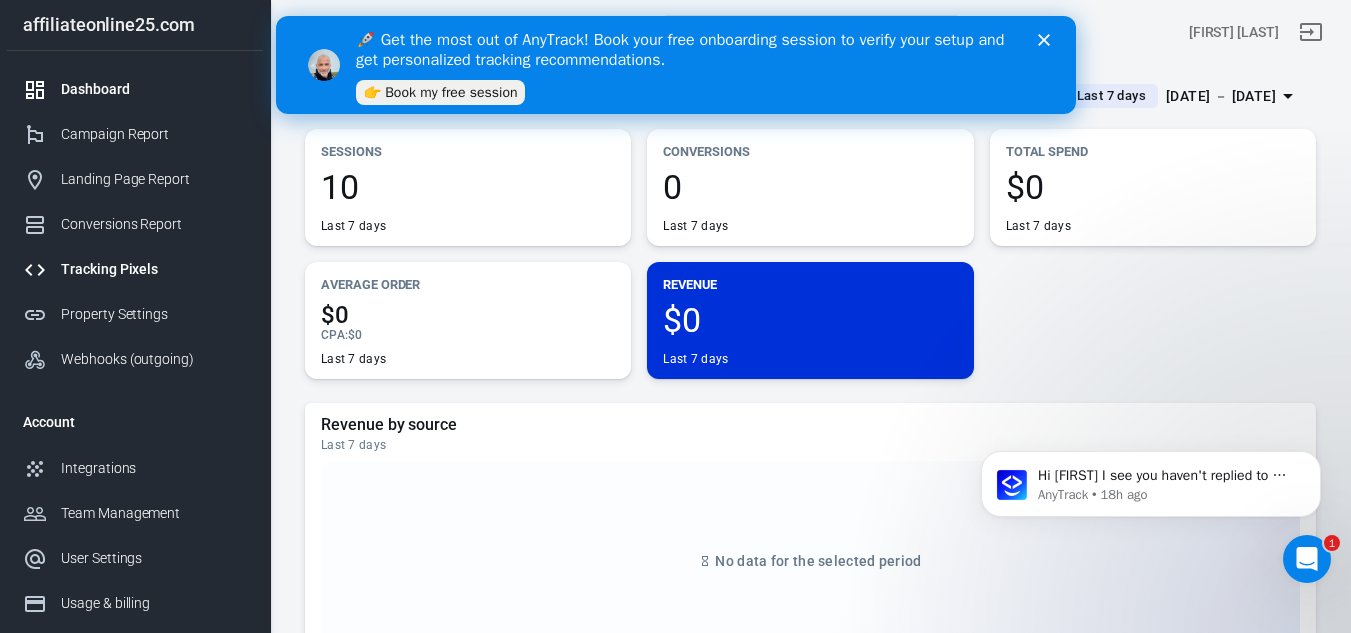 click on "Tracking Pixels" at bounding box center (135, 269) 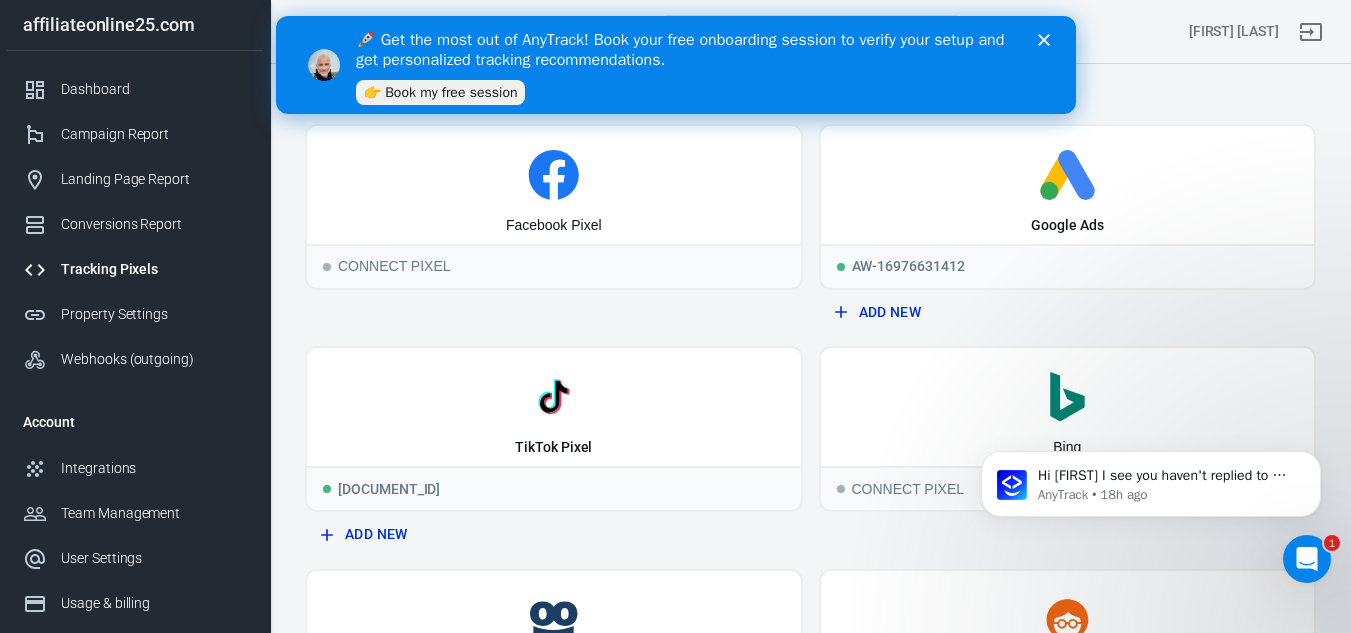 scroll, scrollTop: 0, scrollLeft: 0, axis: both 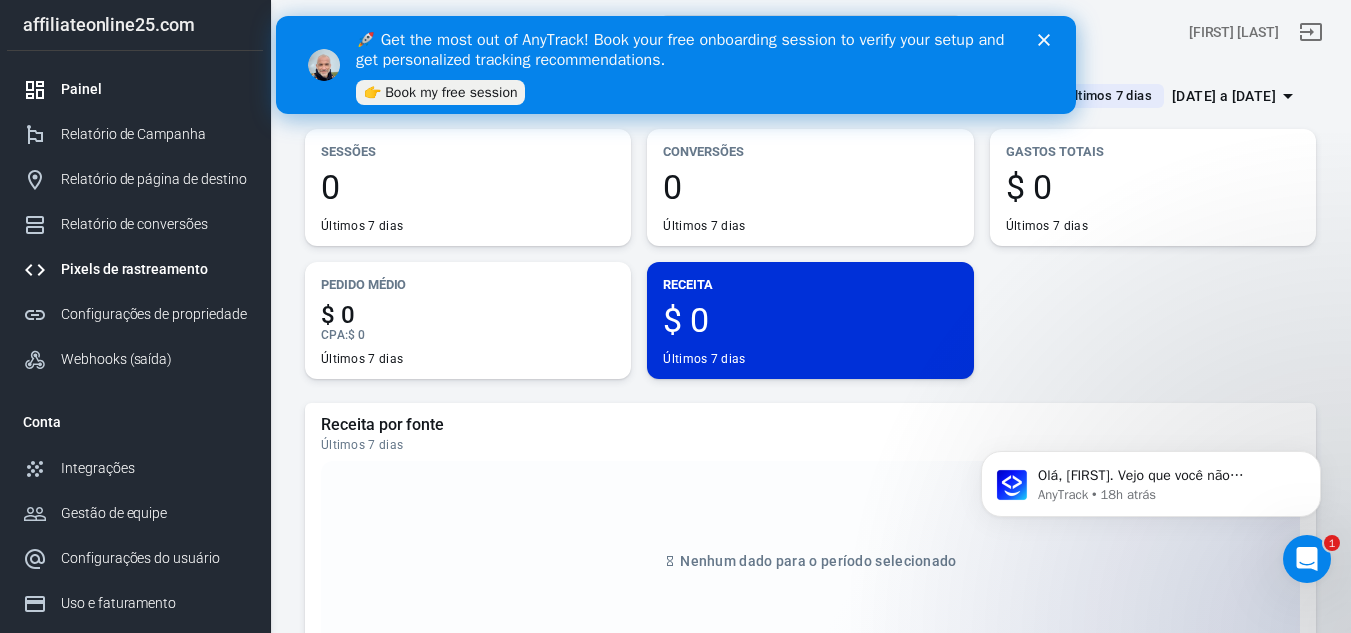 click on "Pixels de rastreamento" at bounding box center [134, 269] 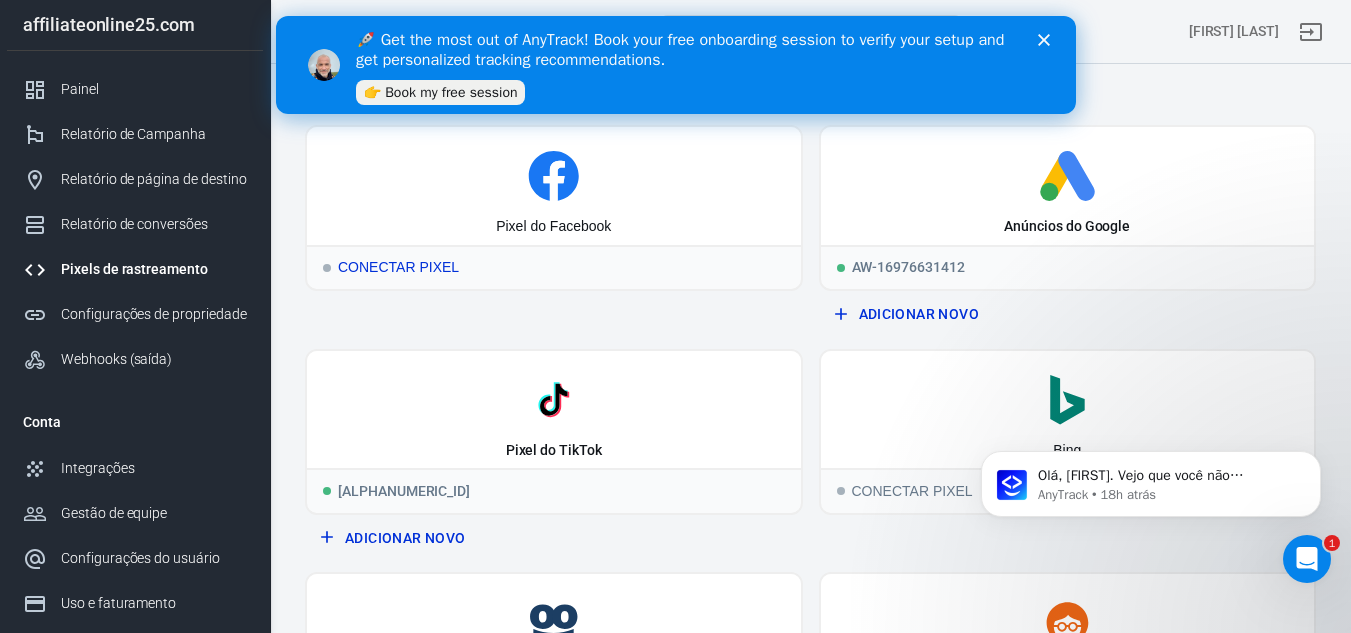 click on "Pixel do Facebook" at bounding box center (554, 186) 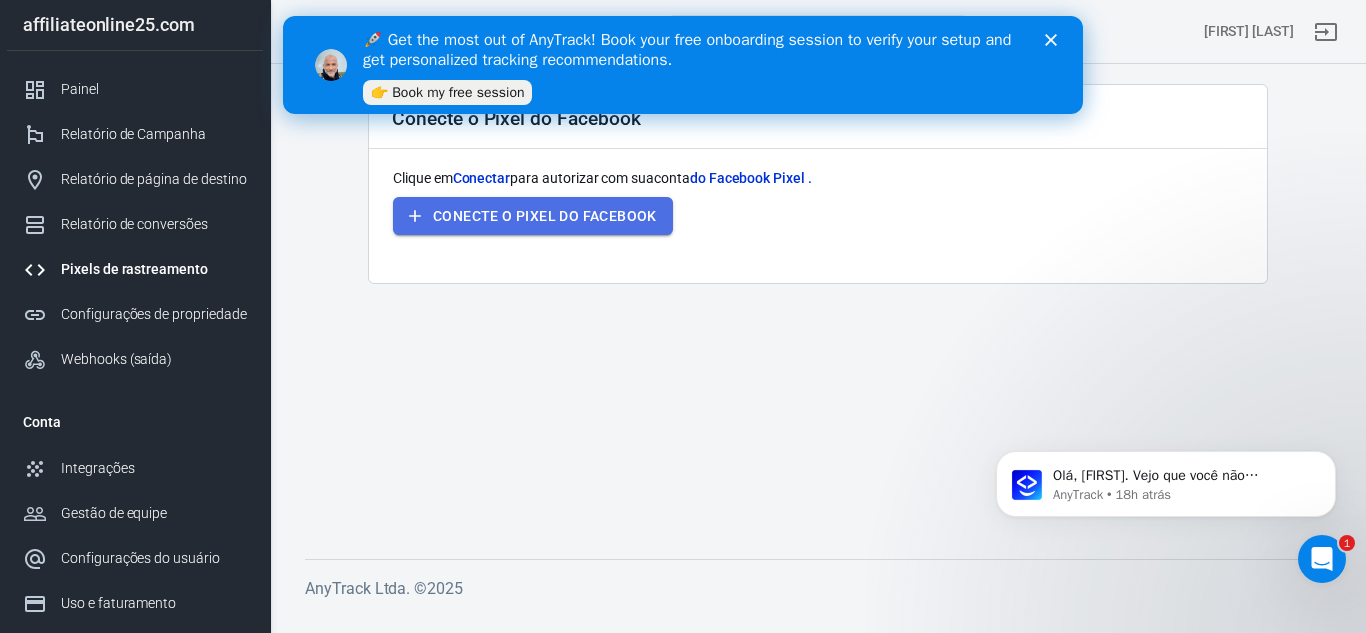 click on "Conecte o Pixel do Facebook" at bounding box center [533, 216] 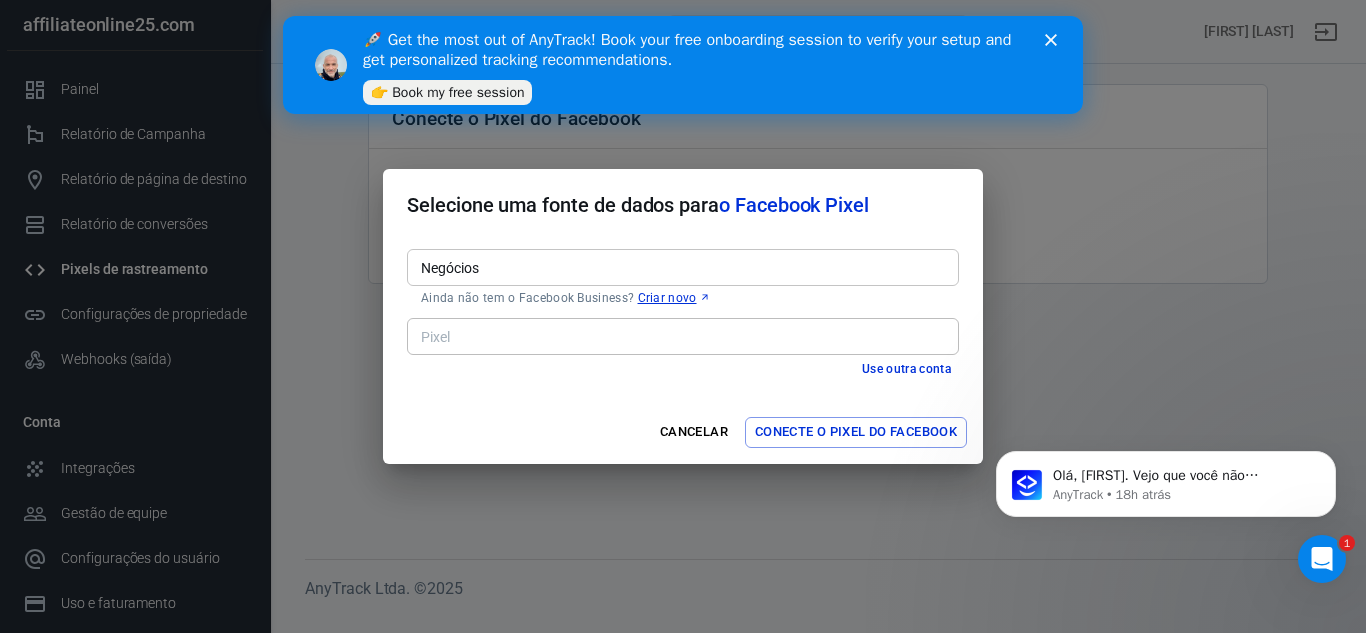 click on "Negócios" at bounding box center [681, 267] 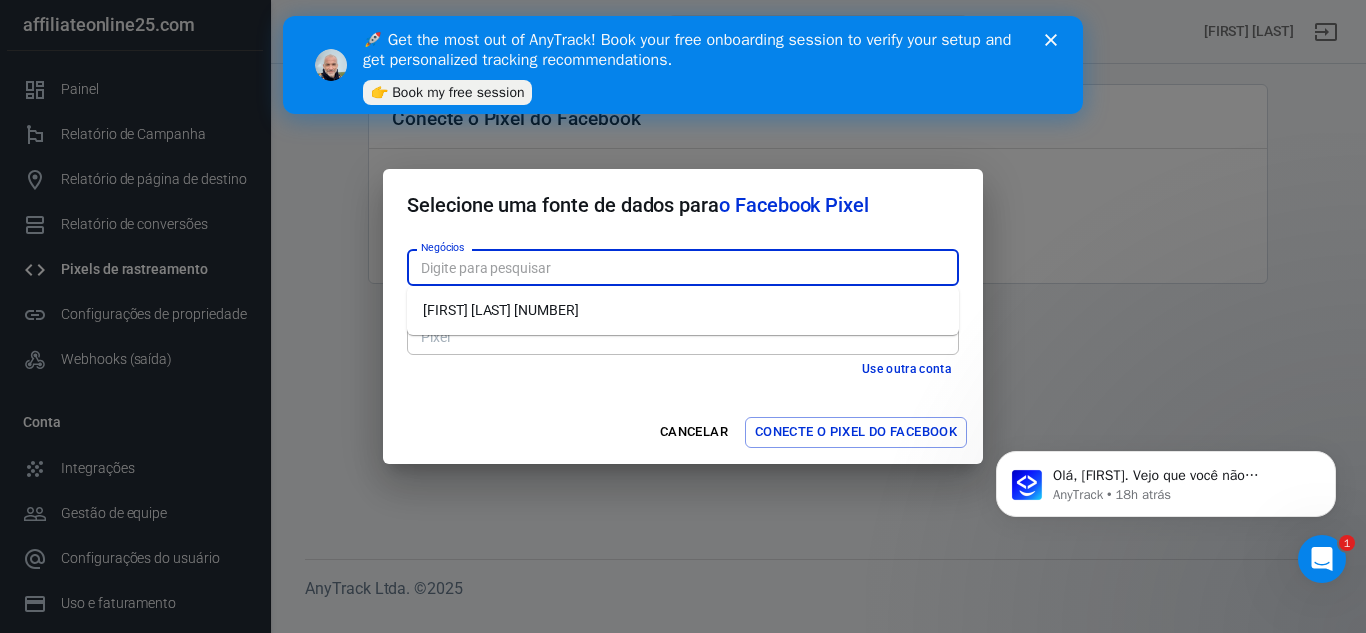 click on "[FIRST] [LAST] [NUMBER]" at bounding box center (501, 310) 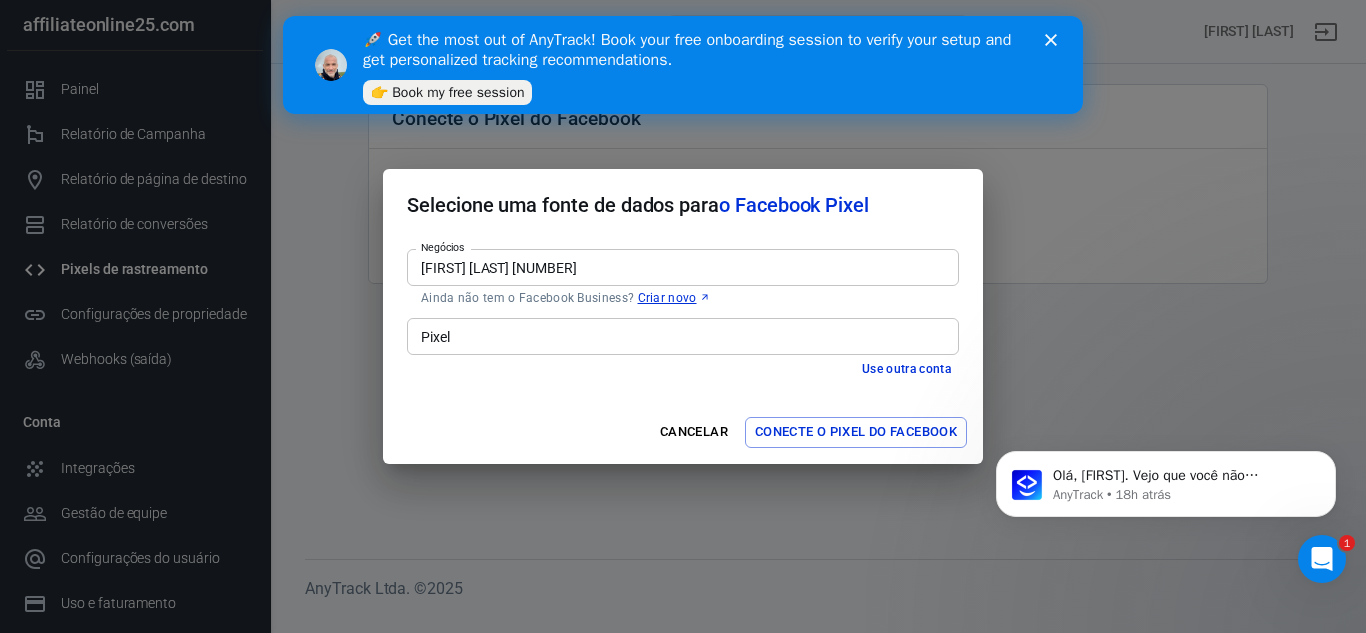 click on "Pixel" at bounding box center [681, 336] 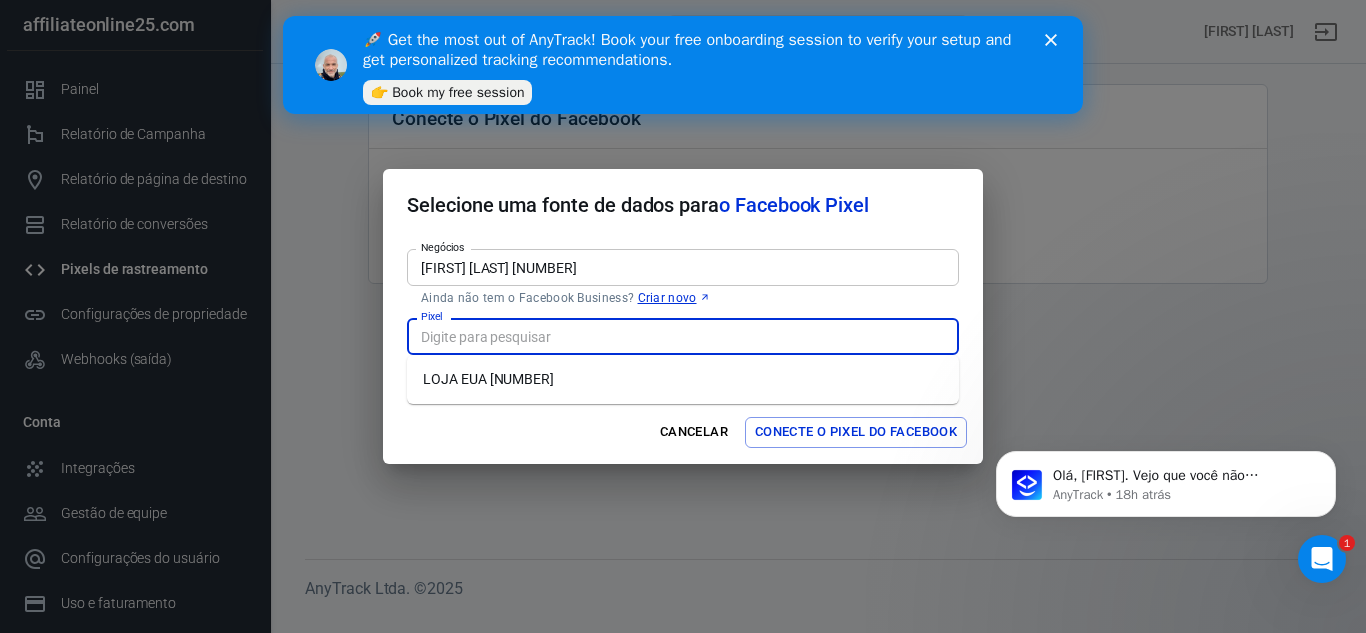 click on "LOJA EUA [NUMBER]" at bounding box center (488, 379) 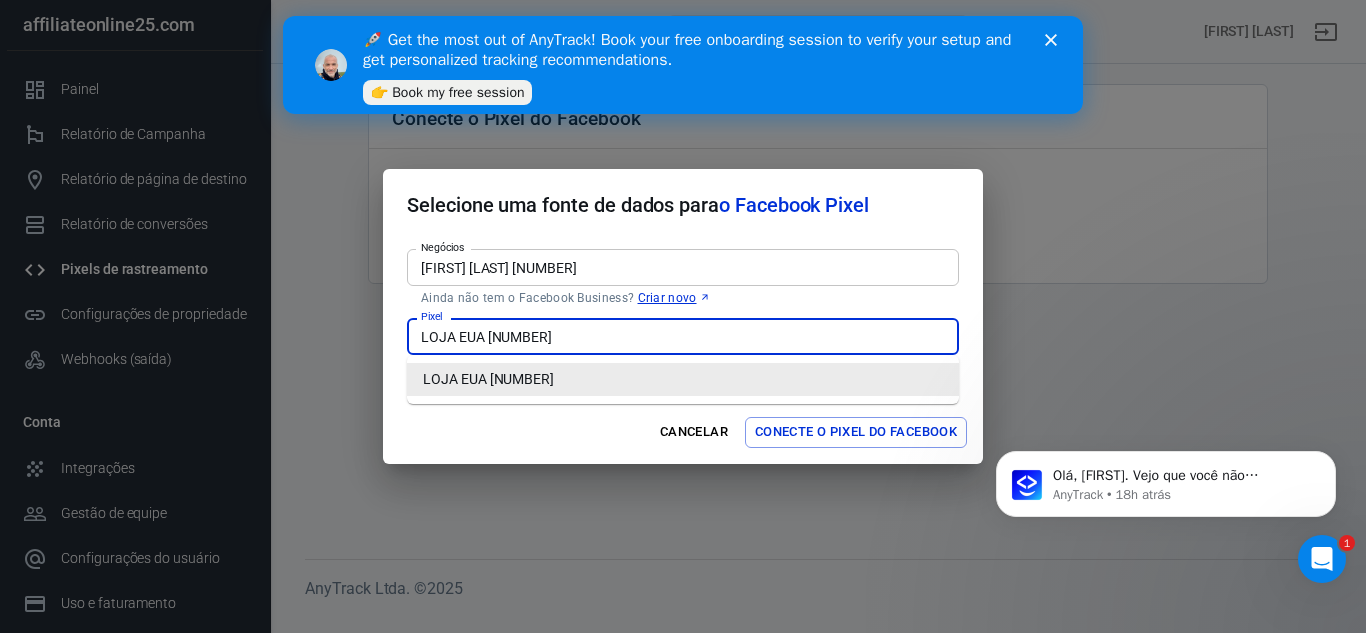 click on "LOJA EUA [NUMBER]" at bounding box center [488, 379] 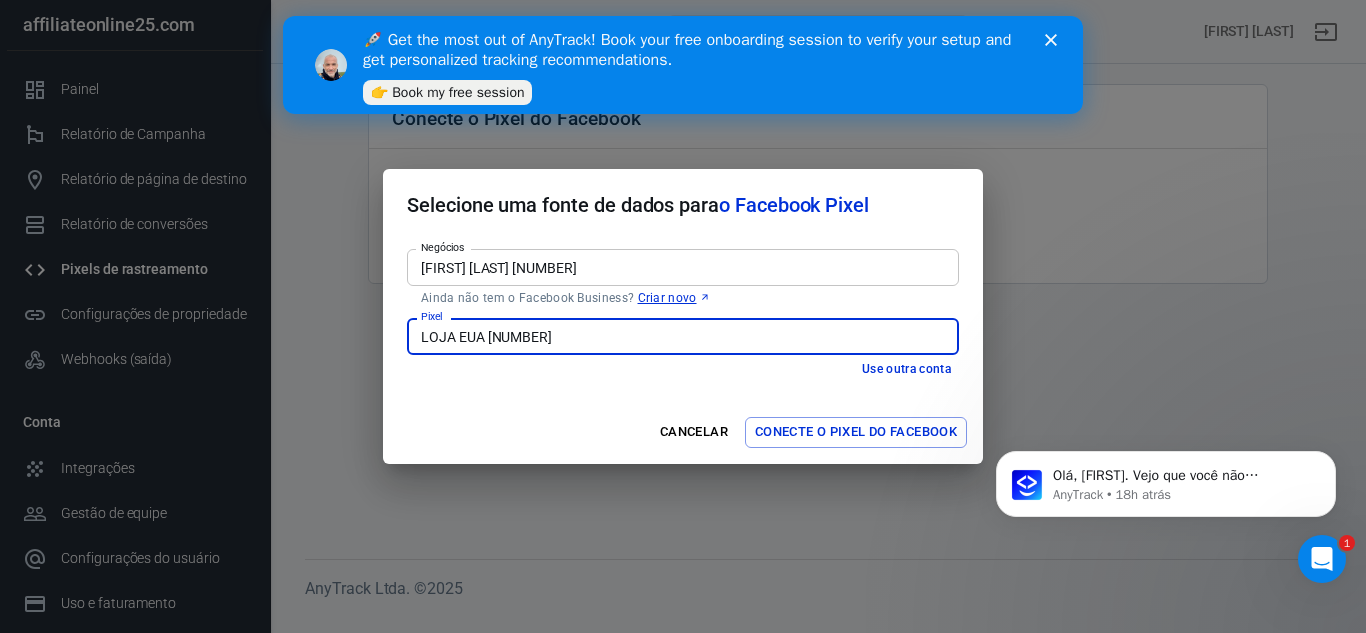 click on "[FIRST] [LAST] [NUMBER]" at bounding box center [681, 267] 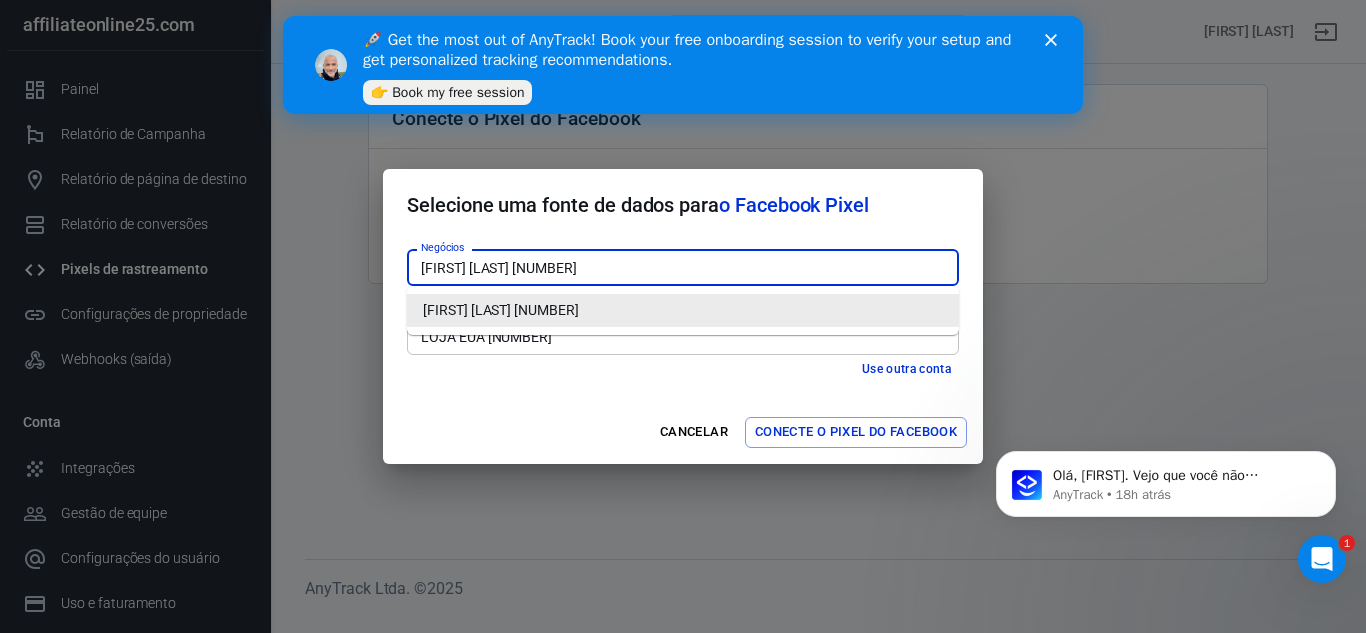 click on "[FIRST] [LAST] [NUMBER]" at bounding box center [501, 310] 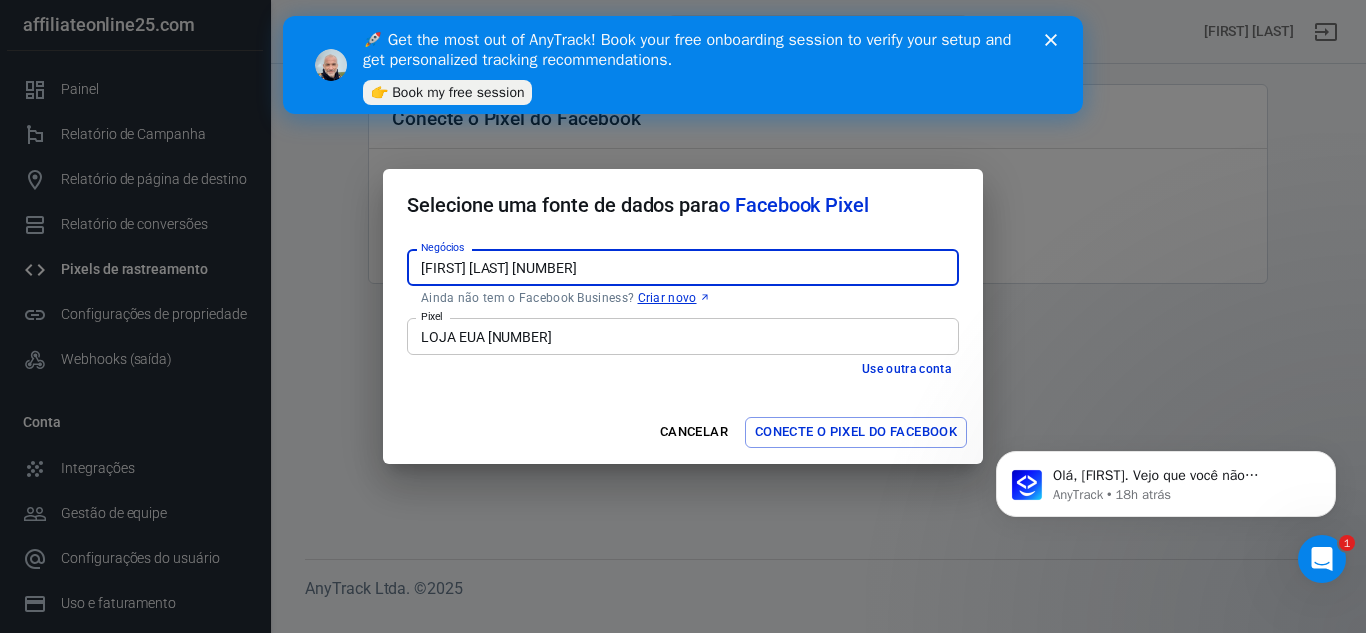 click on "Conecte o Pixel do Facebook" at bounding box center [856, 431] 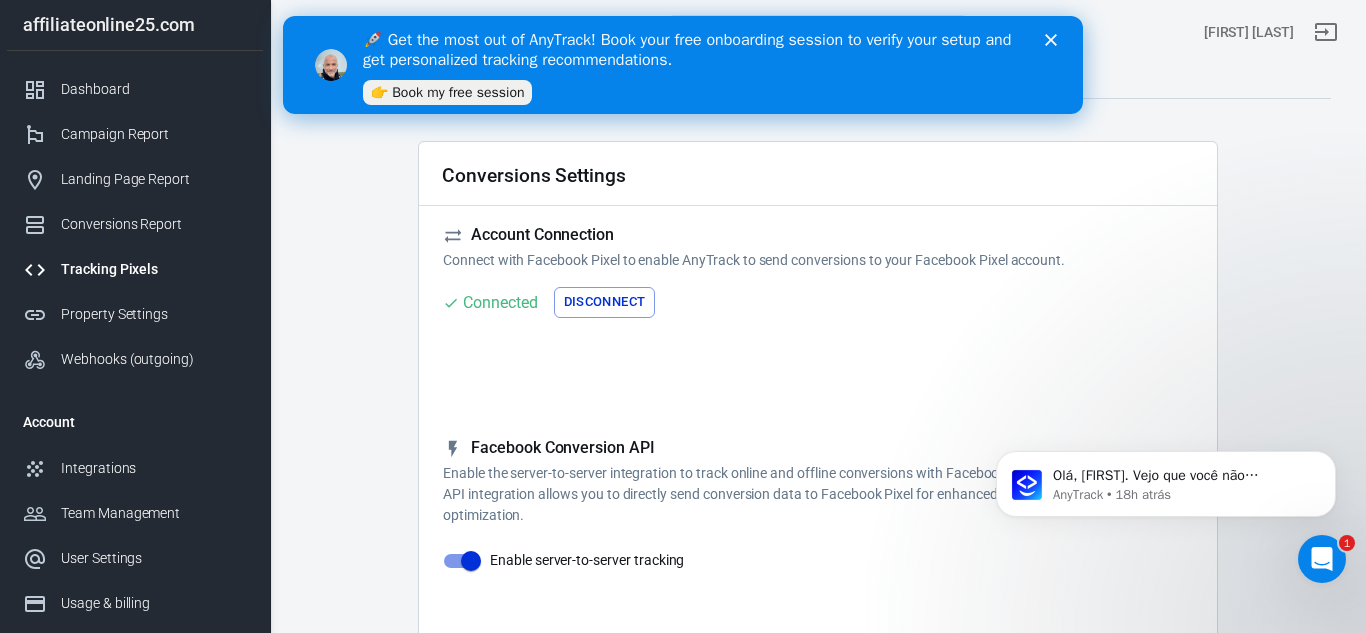 checkbox on "true" 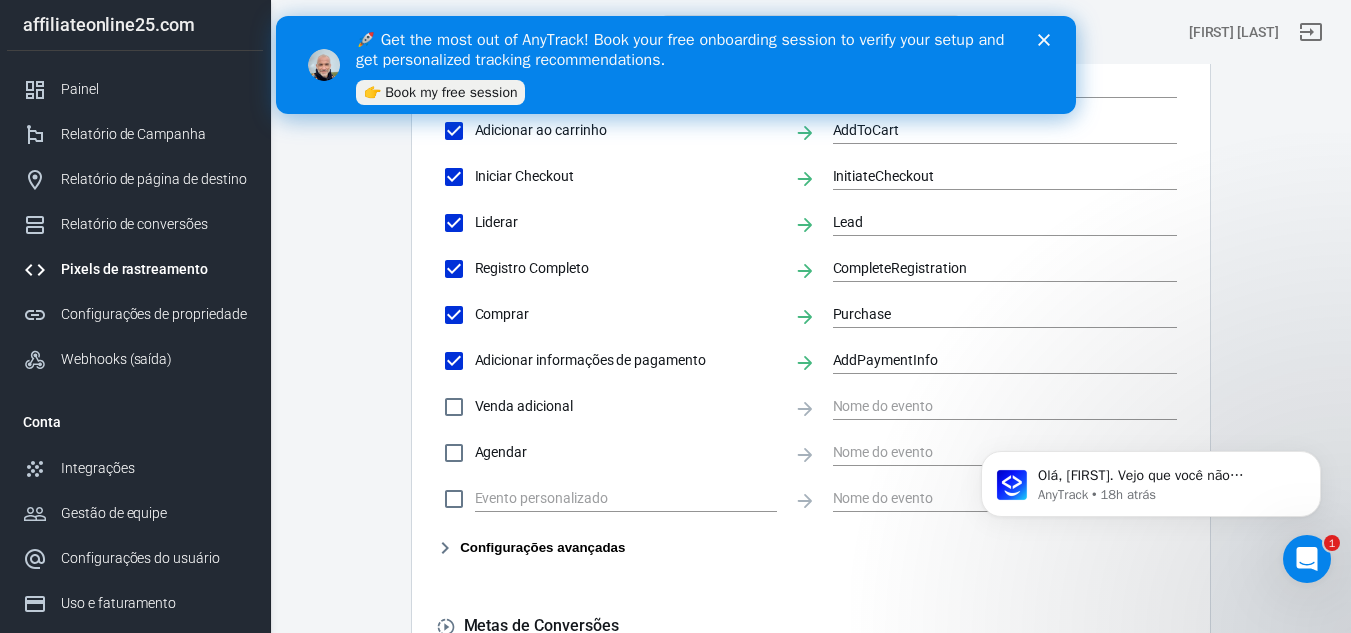 scroll, scrollTop: 730, scrollLeft: 0, axis: vertical 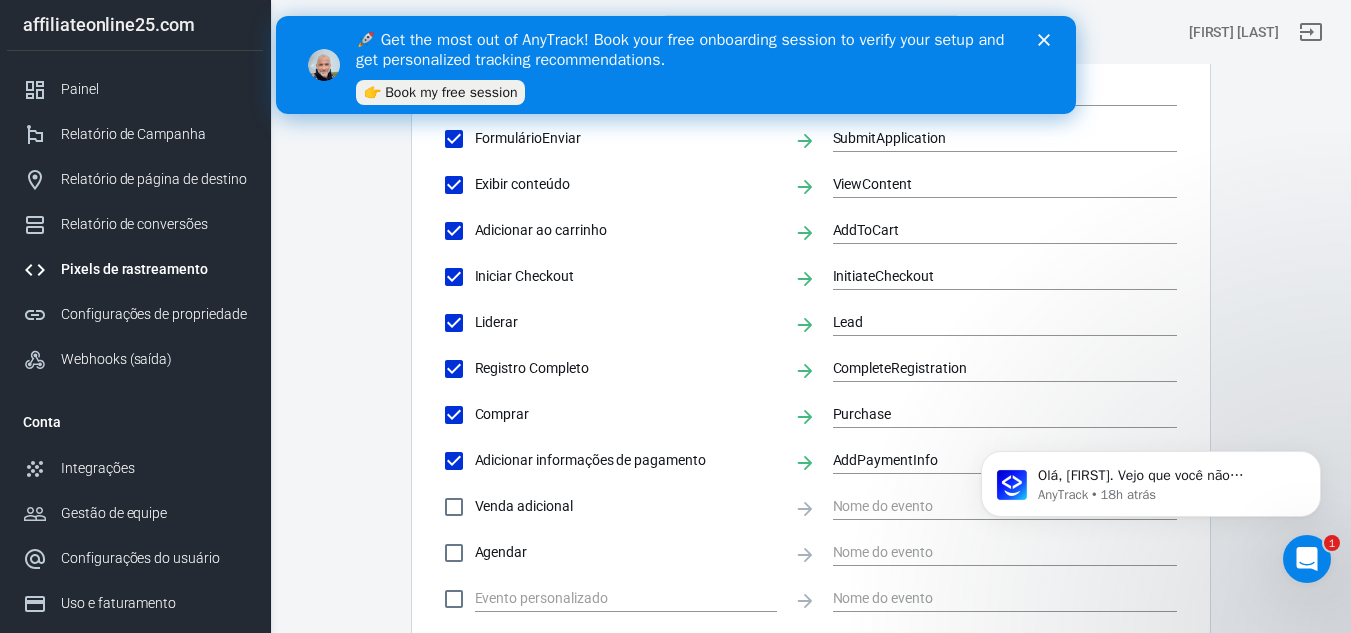 click 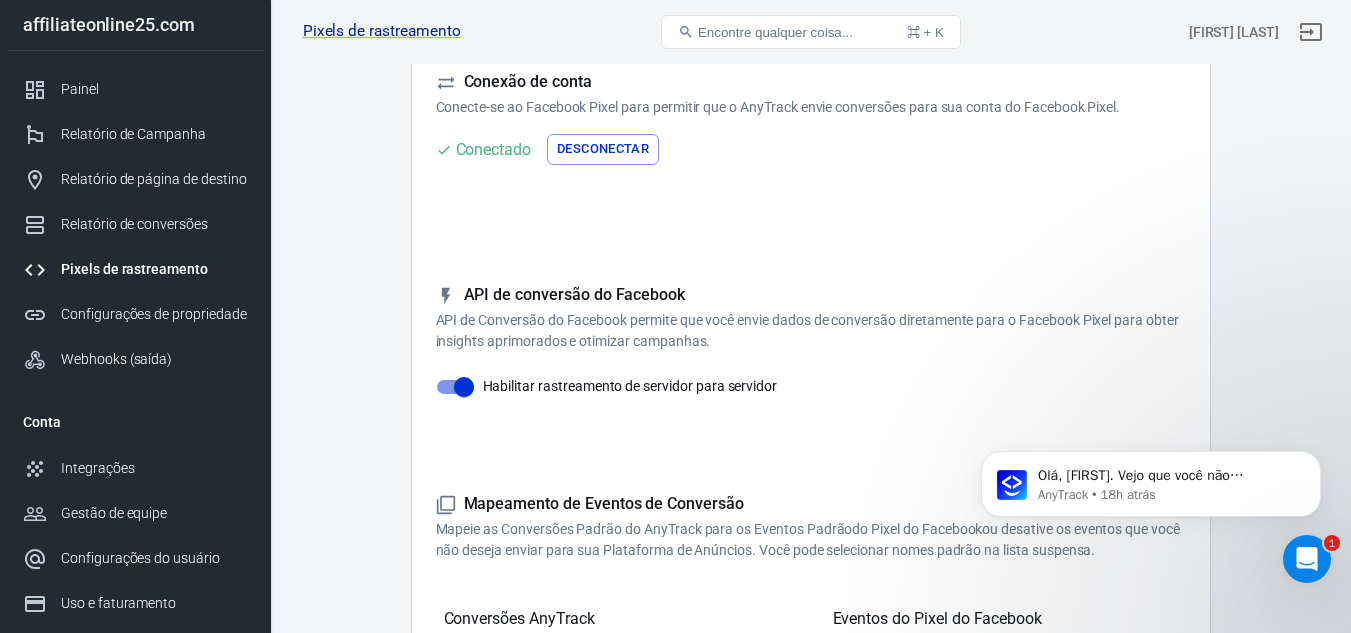 scroll, scrollTop: 0, scrollLeft: 0, axis: both 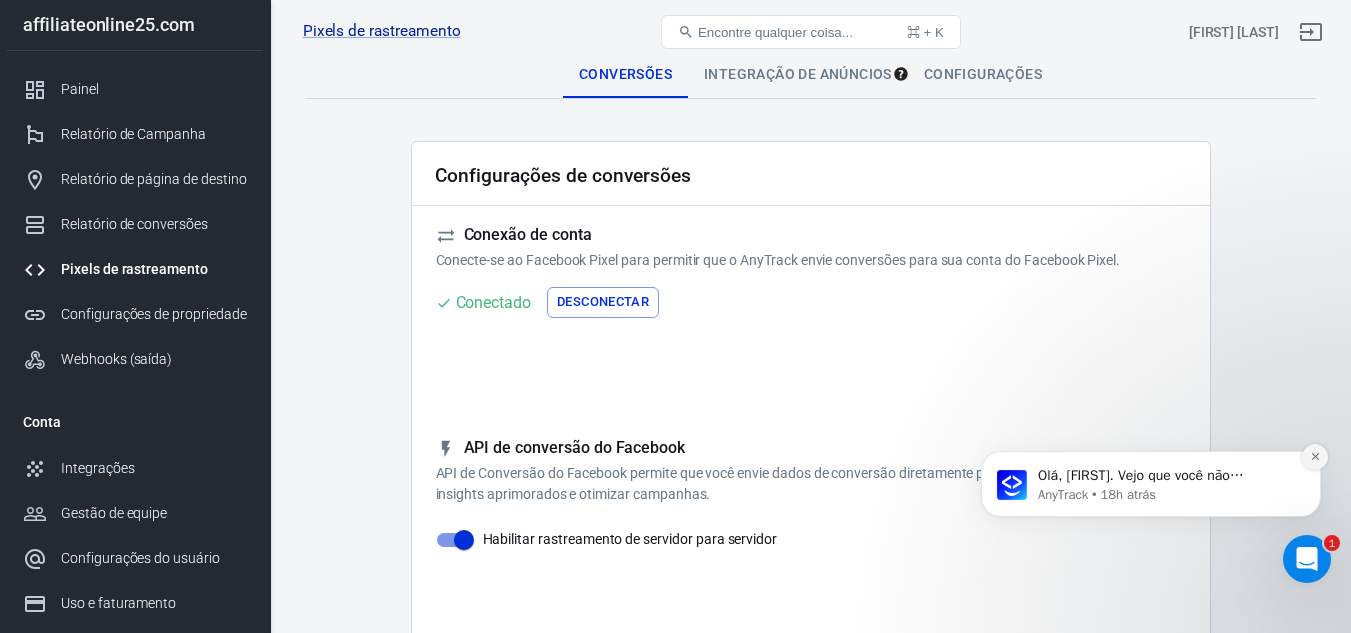 click 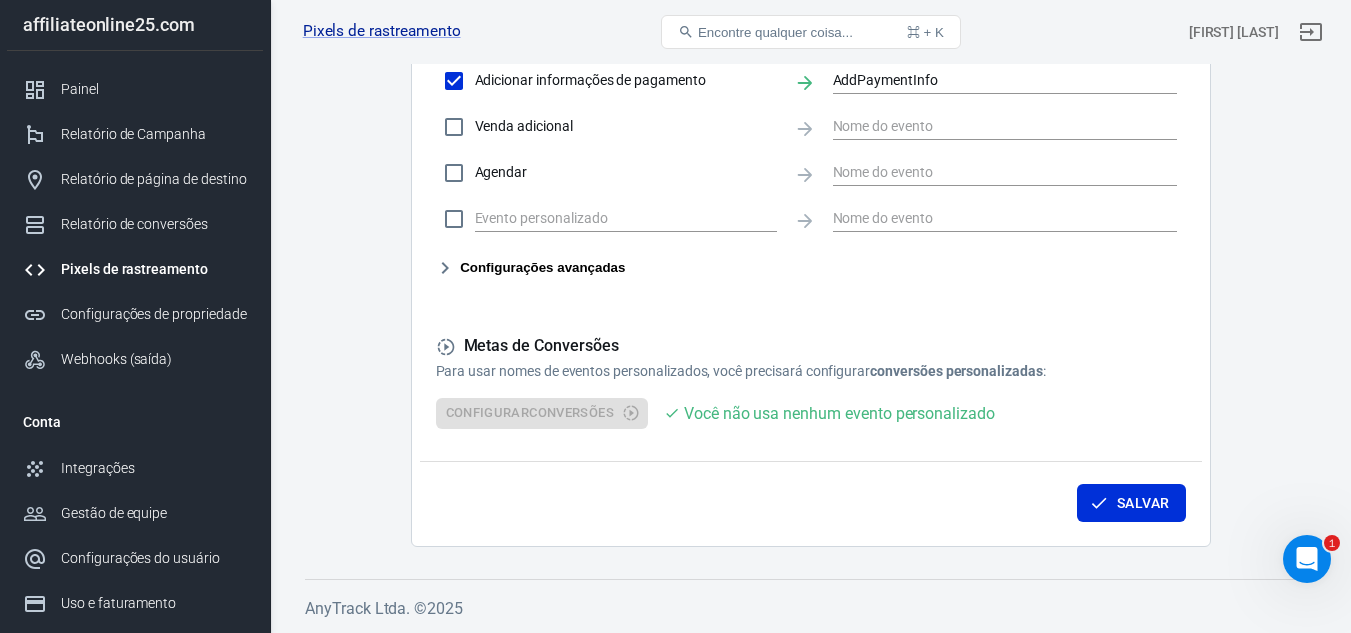 scroll, scrollTop: 1130, scrollLeft: 0, axis: vertical 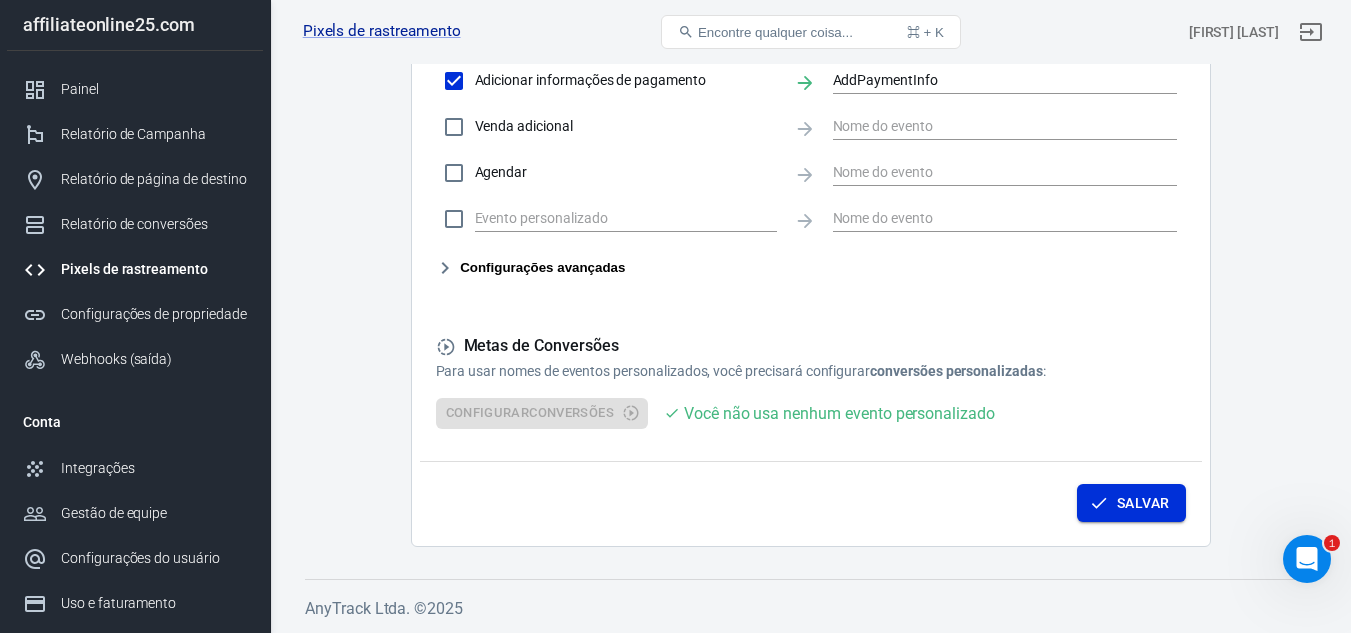 click on "Salvar" at bounding box center [1131, 503] 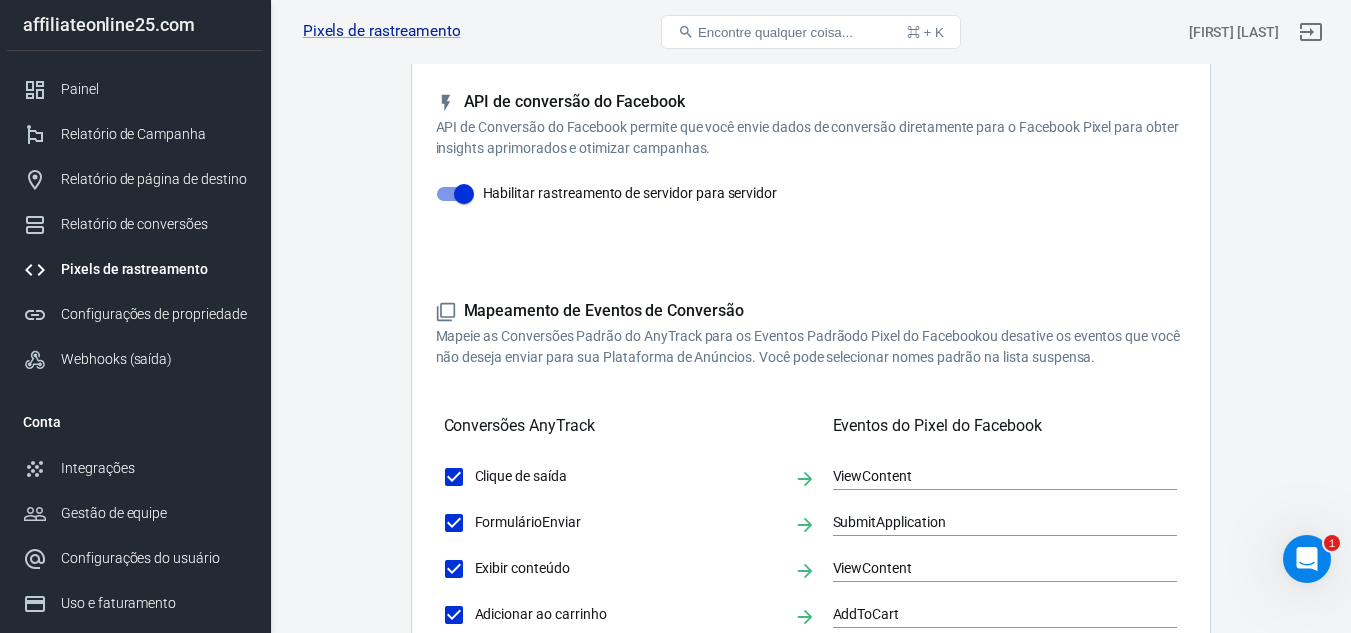 scroll, scrollTop: 130, scrollLeft: 0, axis: vertical 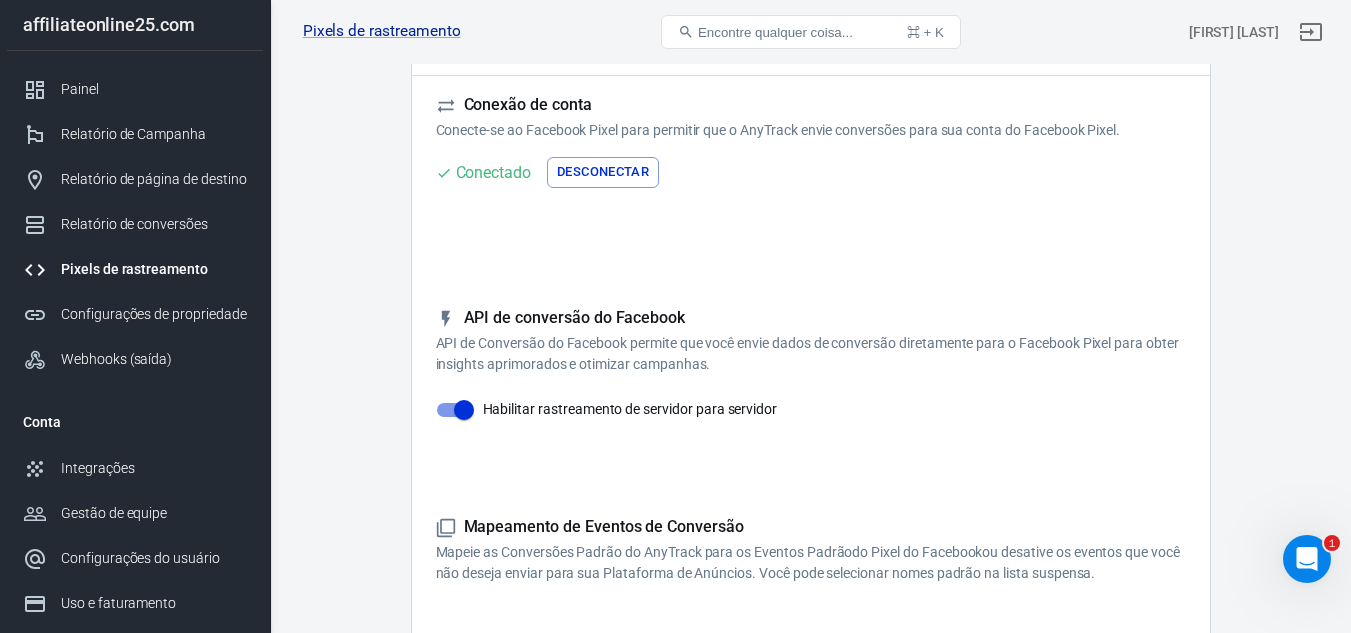 click on "Pixels de rastreamento" at bounding box center (134, 269) 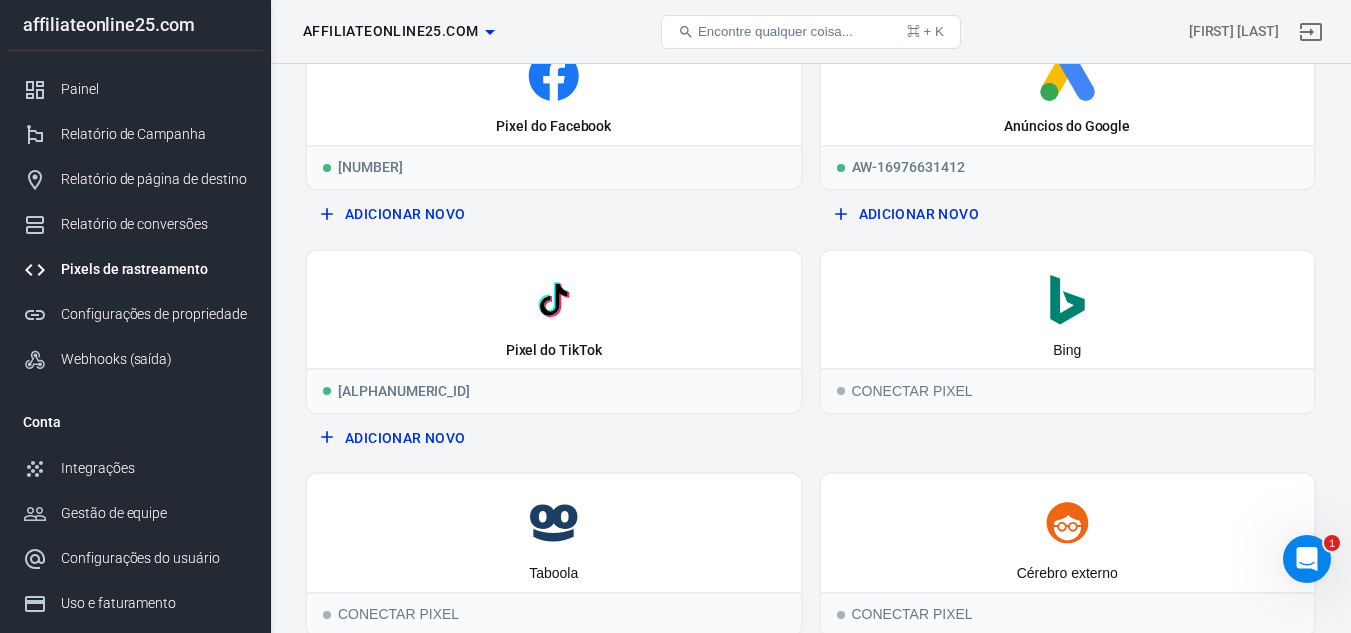 scroll, scrollTop: 0, scrollLeft: 0, axis: both 